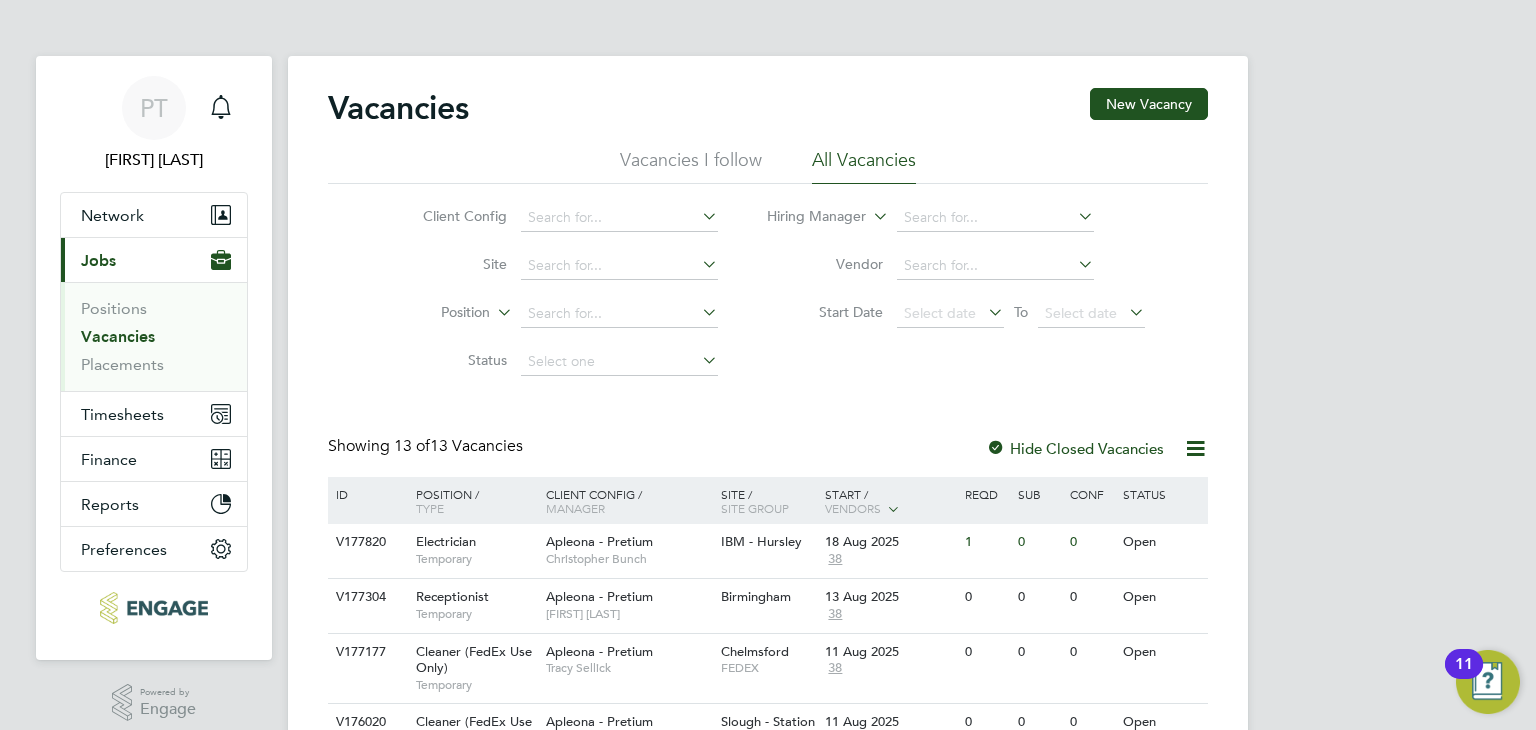 scroll, scrollTop: 0, scrollLeft: 0, axis: both 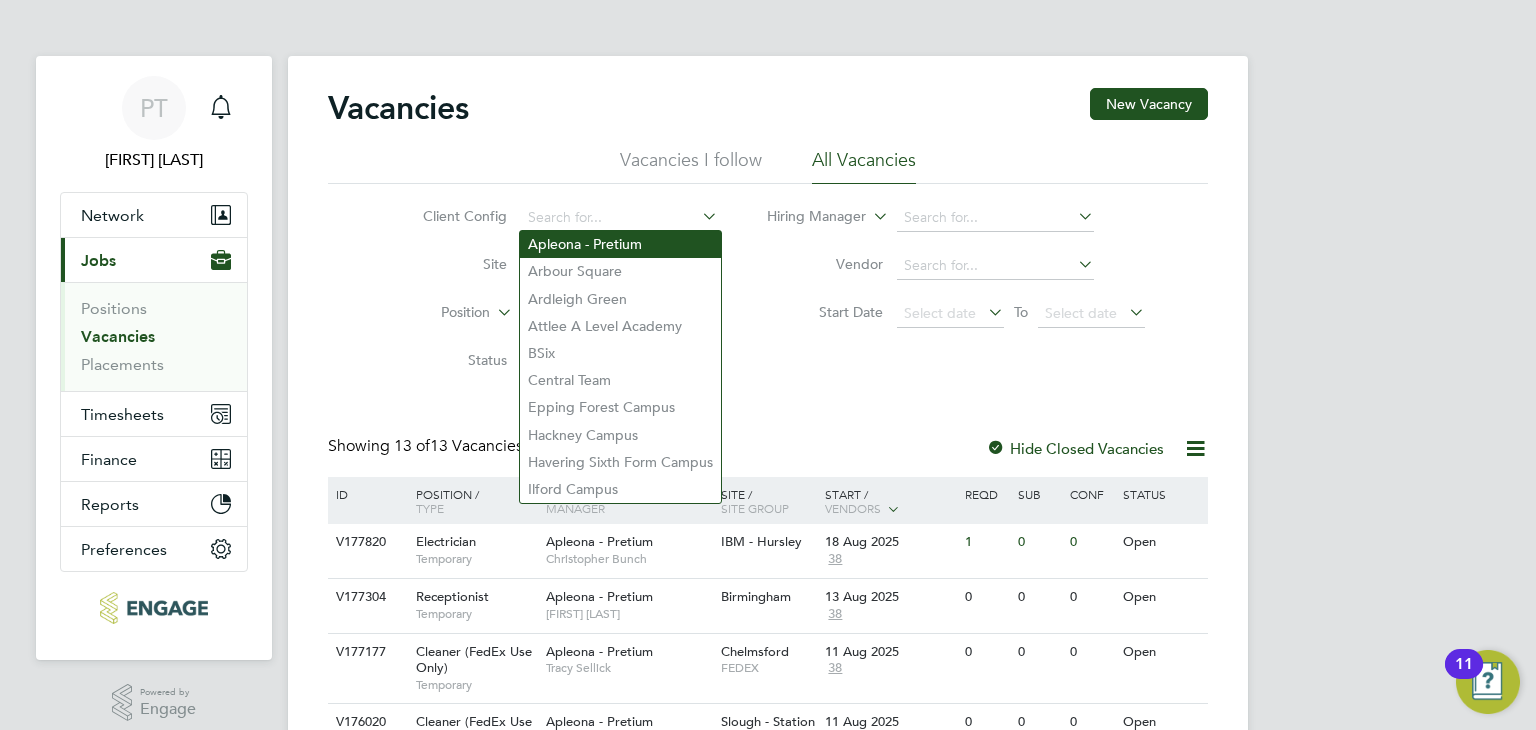 click on "Apleona - Pretium" 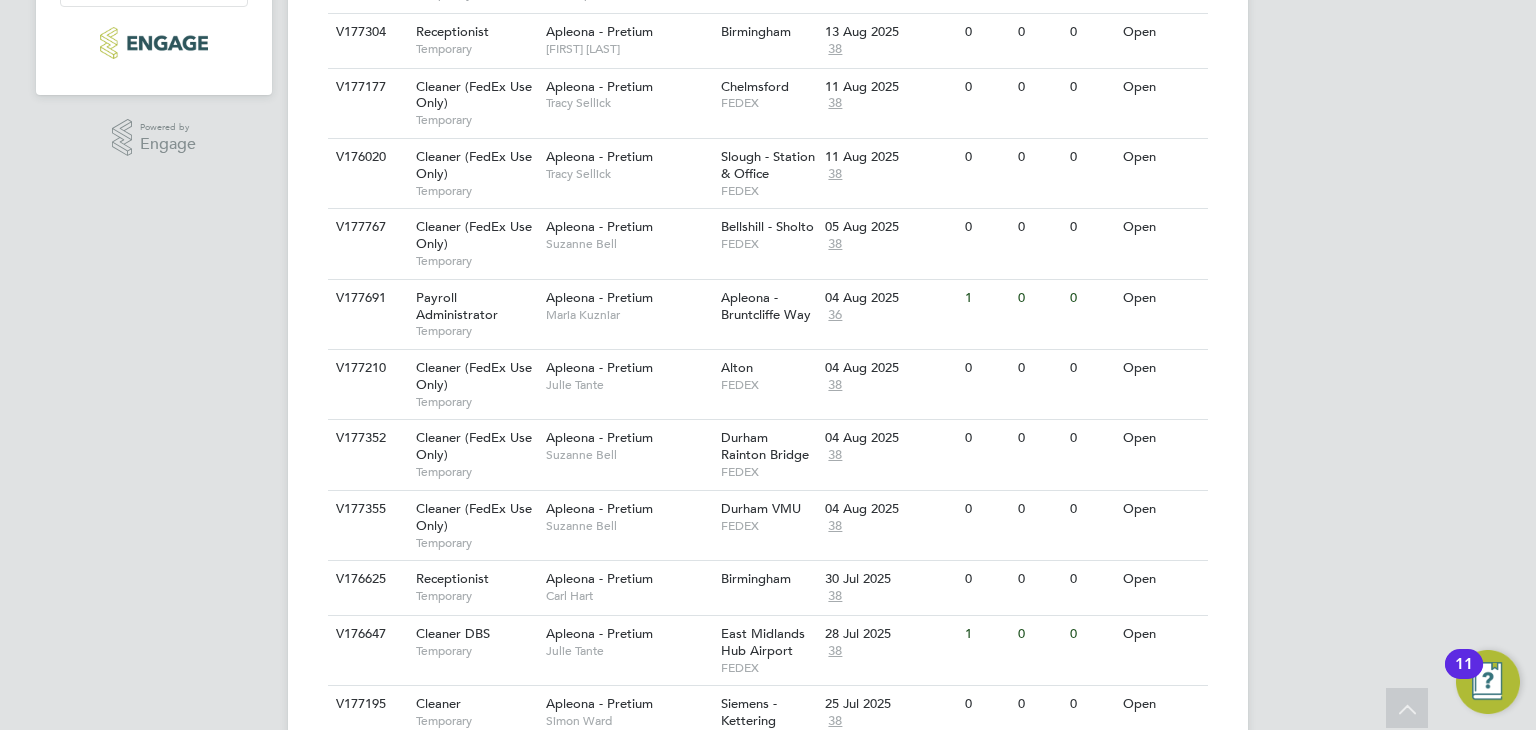 scroll, scrollTop: 600, scrollLeft: 0, axis: vertical 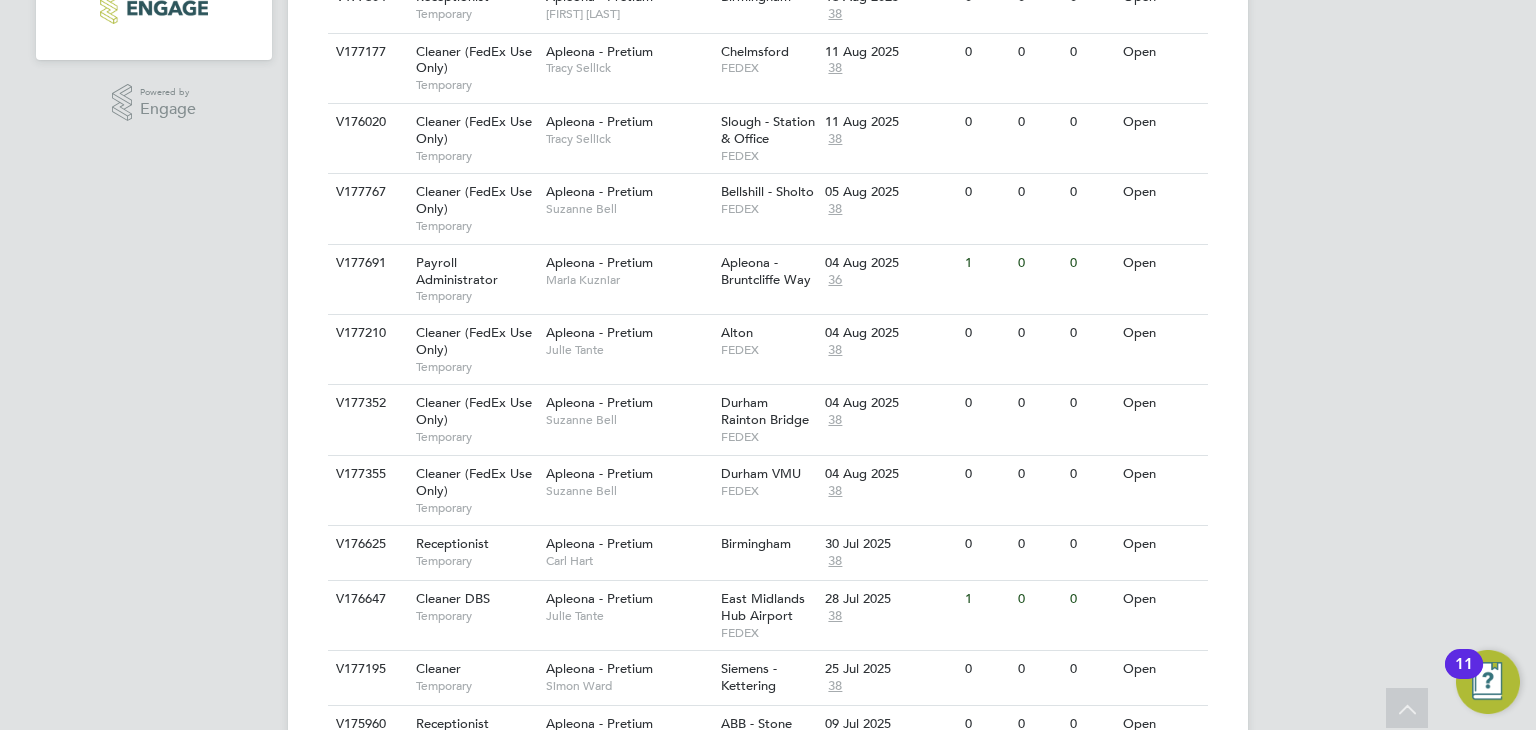 drag, startPoint x: 1273, startPoint y: 556, endPoint x: 1500, endPoint y: 513, distance: 231.03679 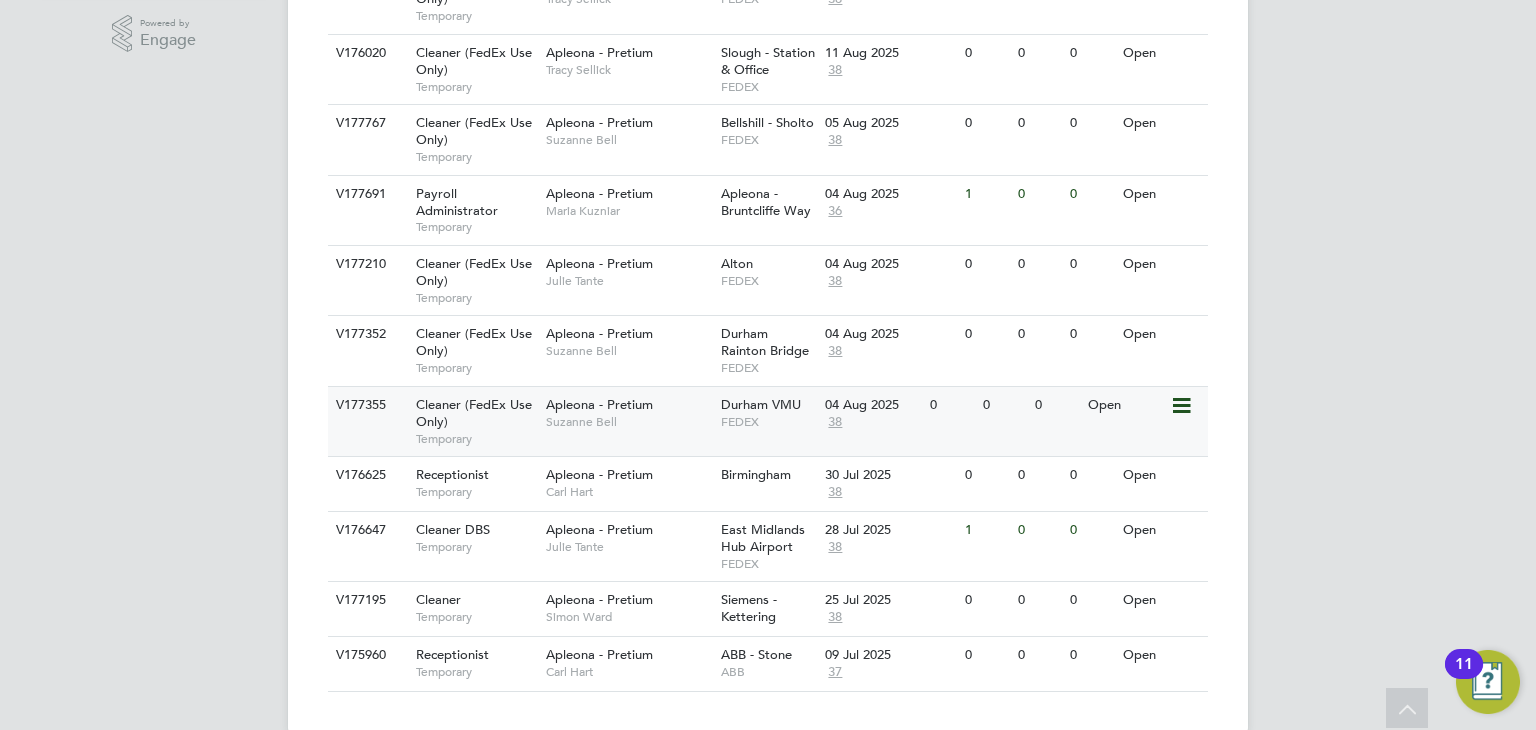 scroll, scrollTop: 700, scrollLeft: 0, axis: vertical 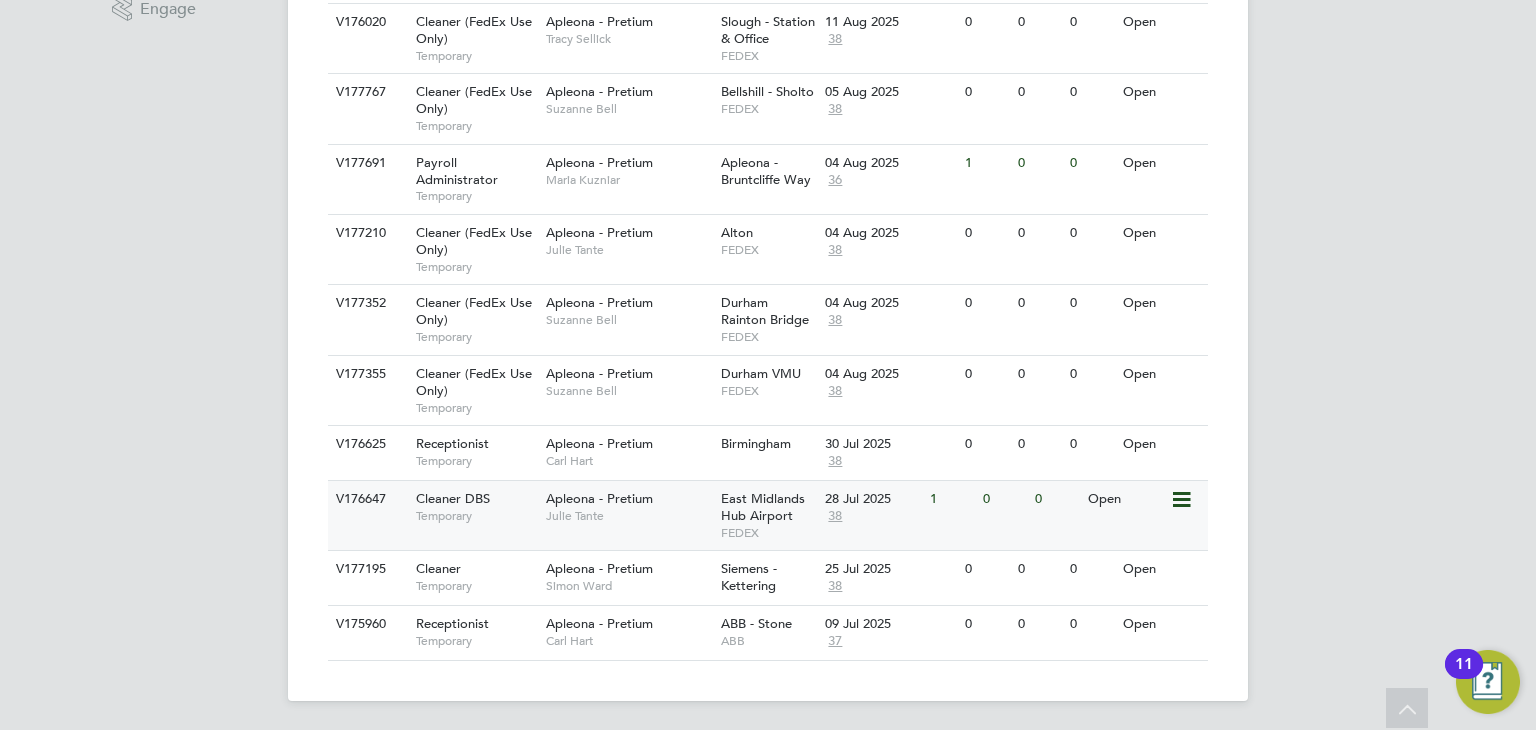 drag, startPoint x: 625, startPoint y: 498, endPoint x: 604, endPoint y: 504, distance: 21.84033 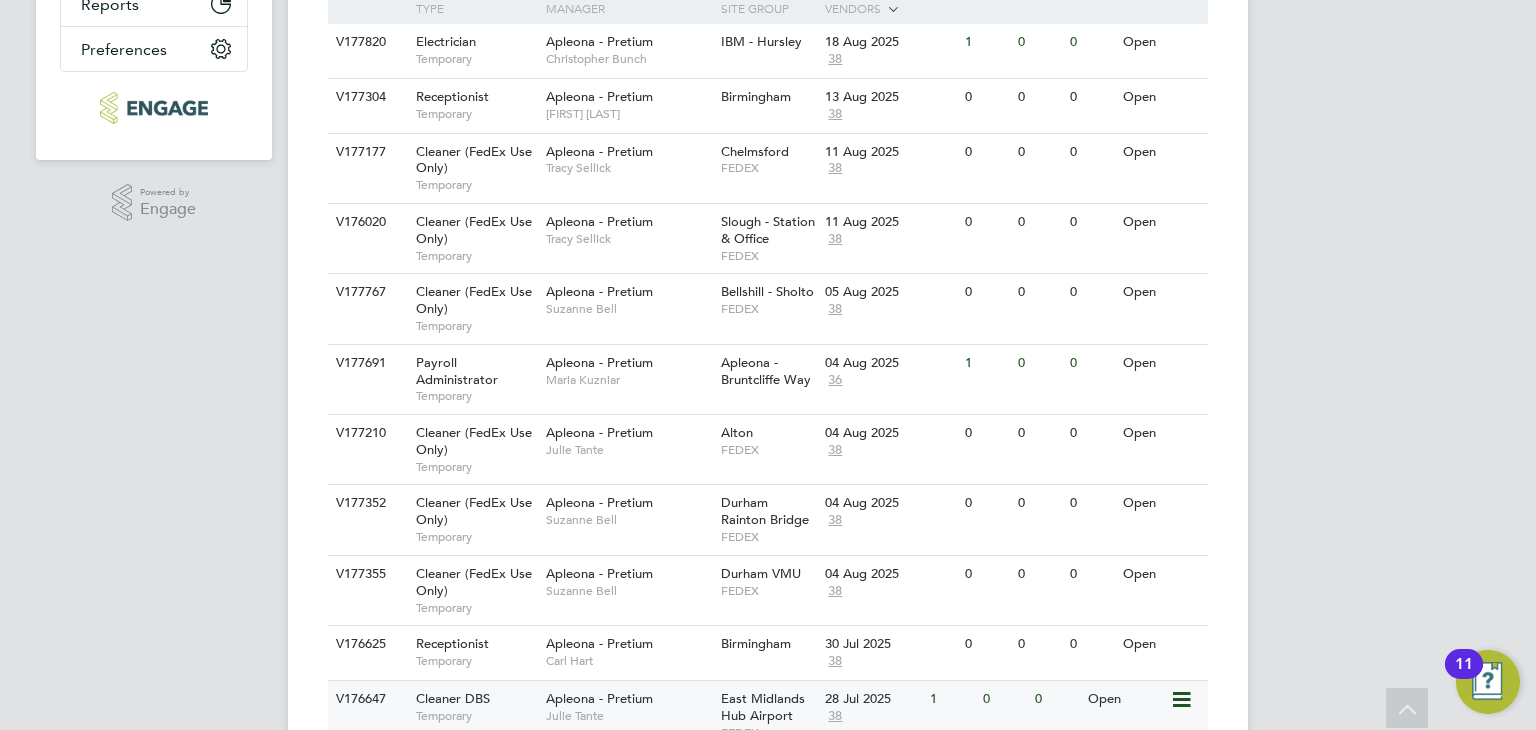 scroll, scrollTop: 400, scrollLeft: 0, axis: vertical 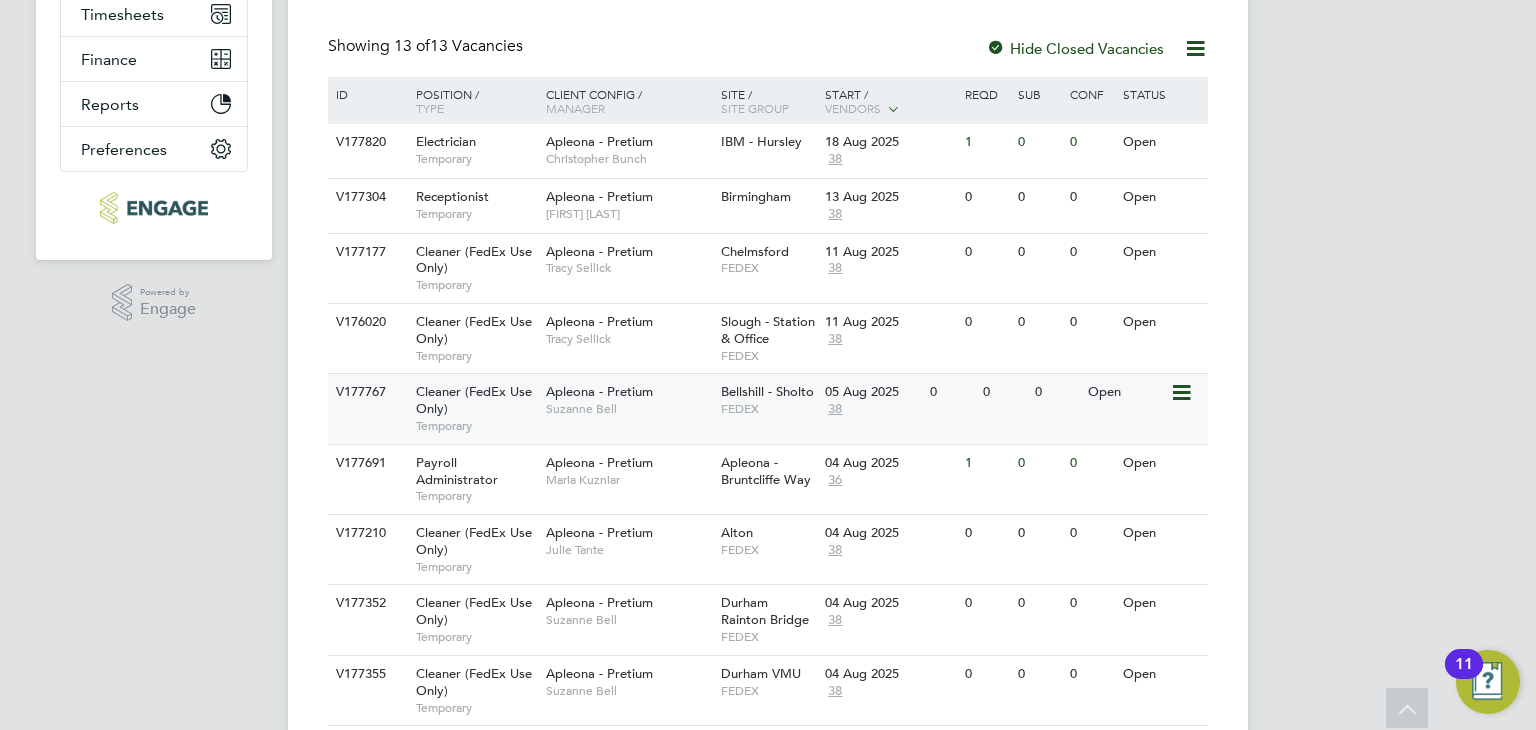 click on "Suzanne Bell" 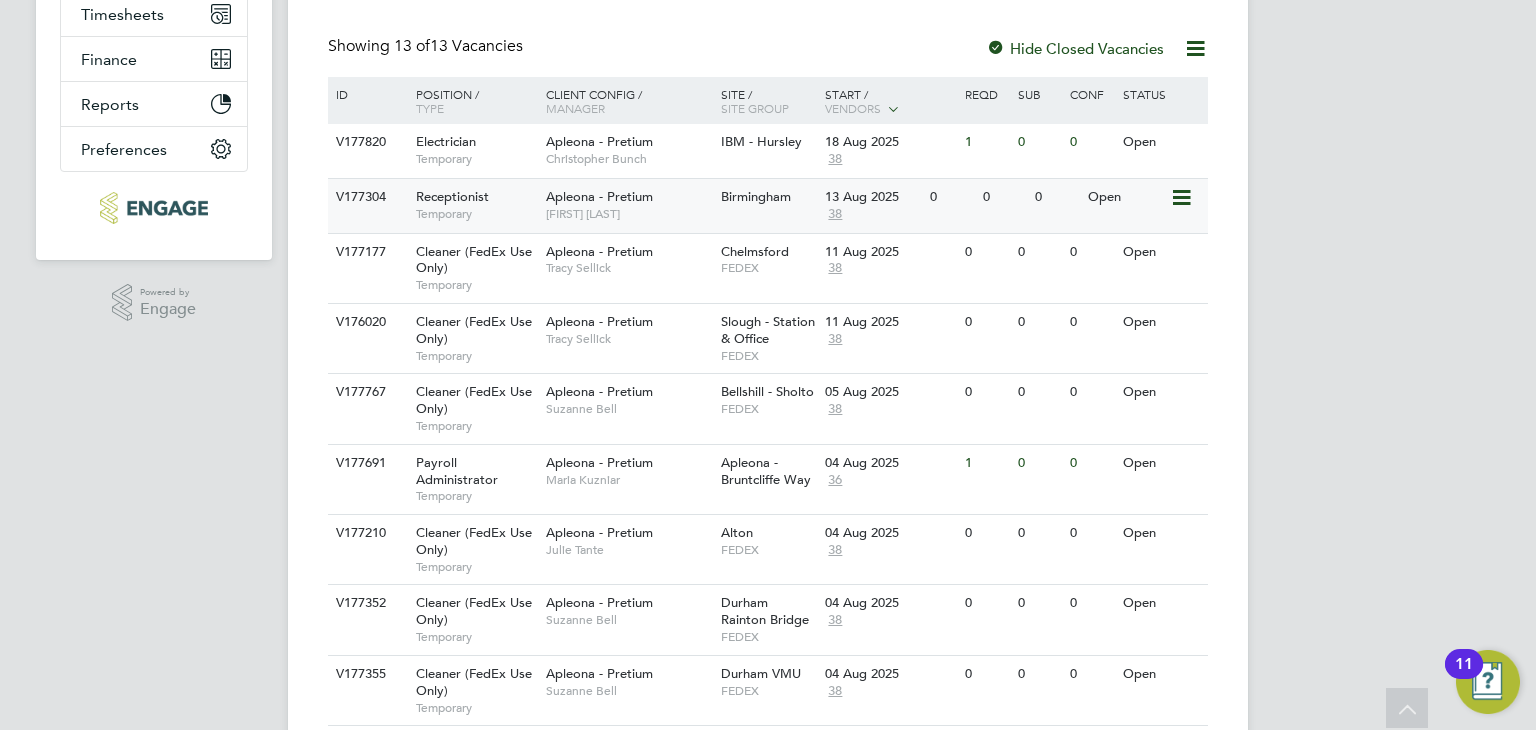 click on "Apleona - Pretium   [FIRST] [LAST]" 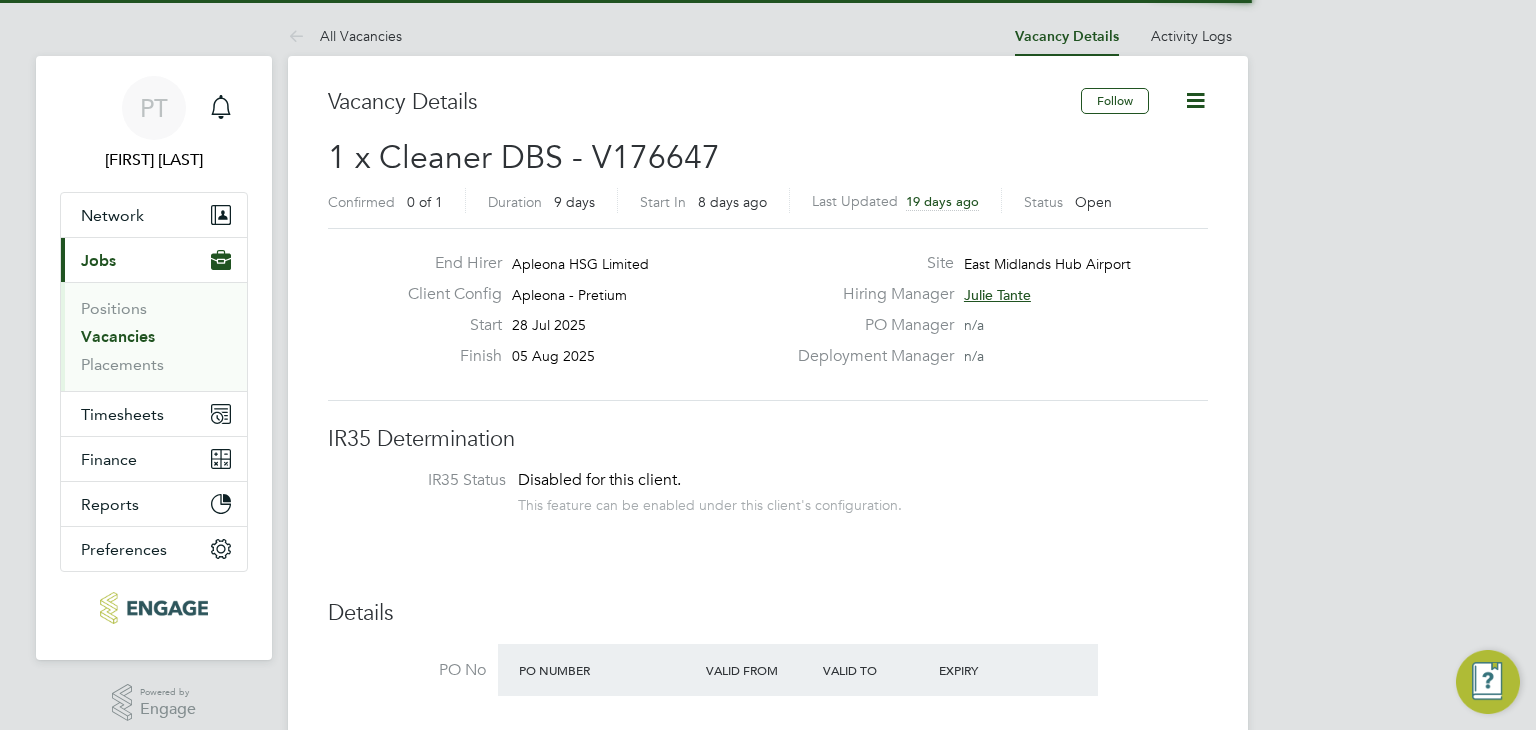 scroll, scrollTop: 0, scrollLeft: 0, axis: both 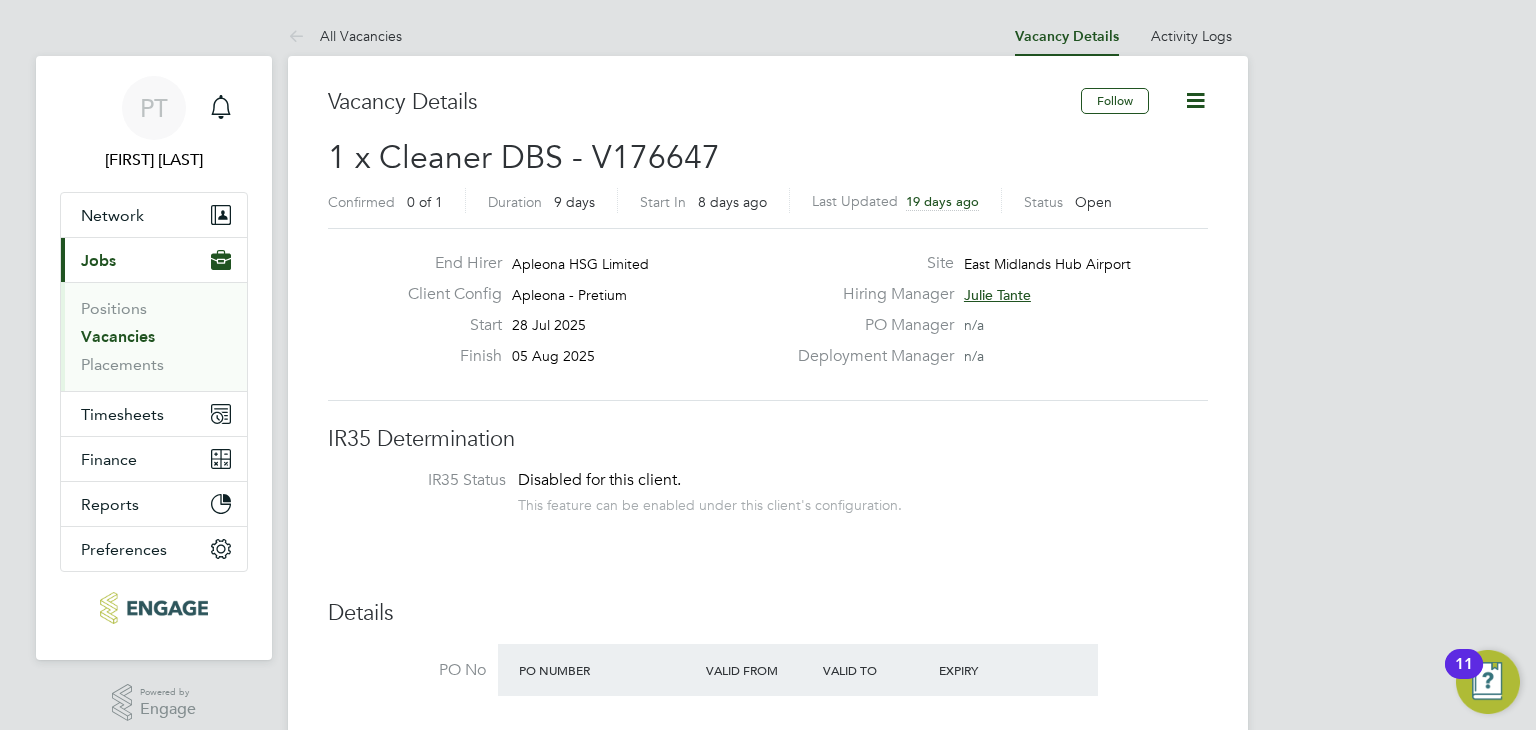 click on "Vacancy Details Follow     1 x Cleaner DBS - V176647 Confirmed   0 of 1 Duration   9 days Start In     8 days ago Last Updated 19 days ago Status   Open   End Hirer Apleona HSG Limited Client Config Apleona - Pretium Start 28 Jul 2025 Finish 05 Aug 2025 Site East Midlands Hub Airport Hiring Manager Julie Tante PO Manager  n/a Deployment Manager n/a IR35 Determination IR35 Status Disabled for this client. This feature can be enabled under this client's configuration. Details PO No PO Number Valid From Valid To Expiry No PO numbers have been created. Reason   Holiday Description The Cleaning Operative will to carry out the delivery of office, cleaning and waste. This will include compliance, statutory, contractual and company regulations and processes. The post holder will be hardworking and committed to ensuring the highest cleaning standards are adhered to at all times. Professional at all times and readily interacting with our client / tenants as required.
Skills / Qualifications DBS Tools" 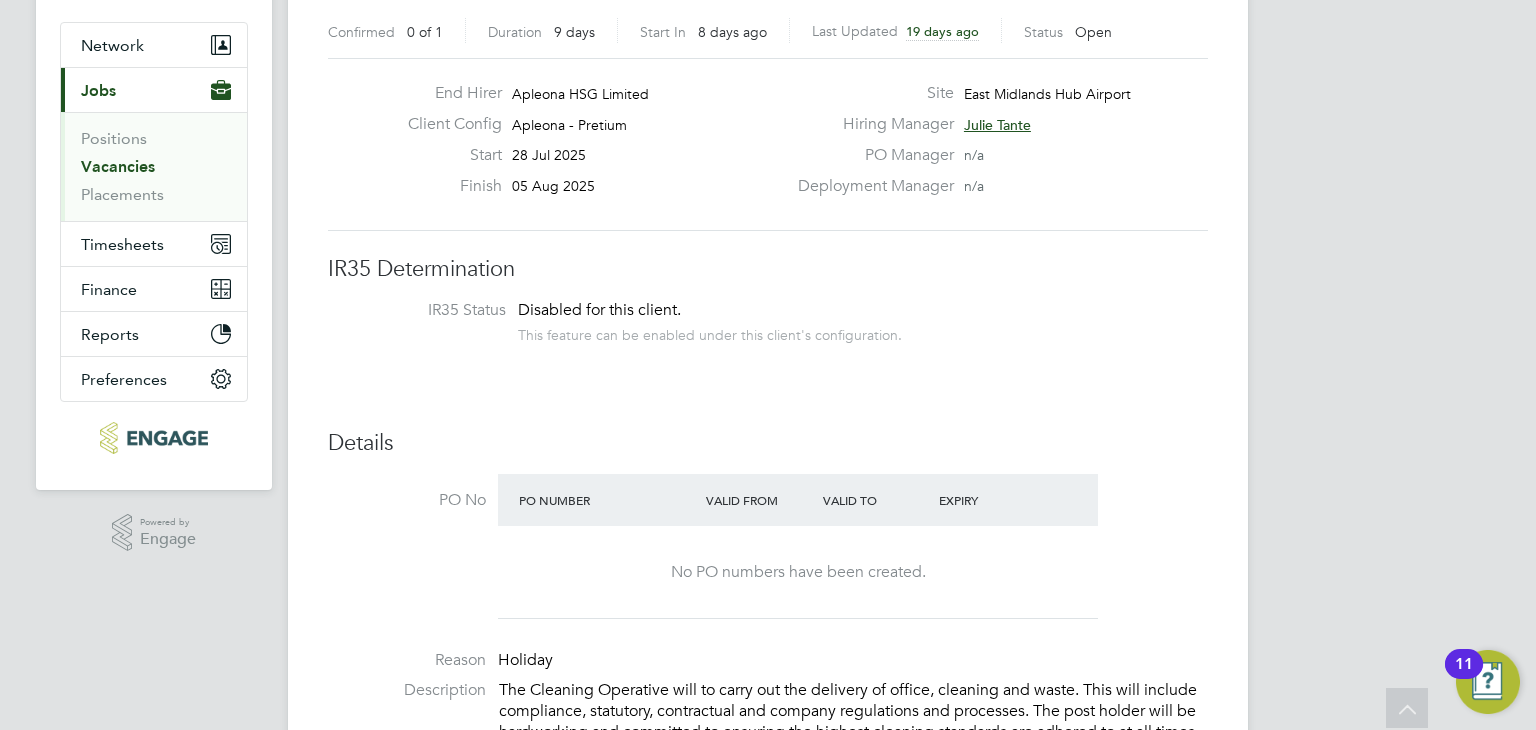 scroll, scrollTop: 0, scrollLeft: 0, axis: both 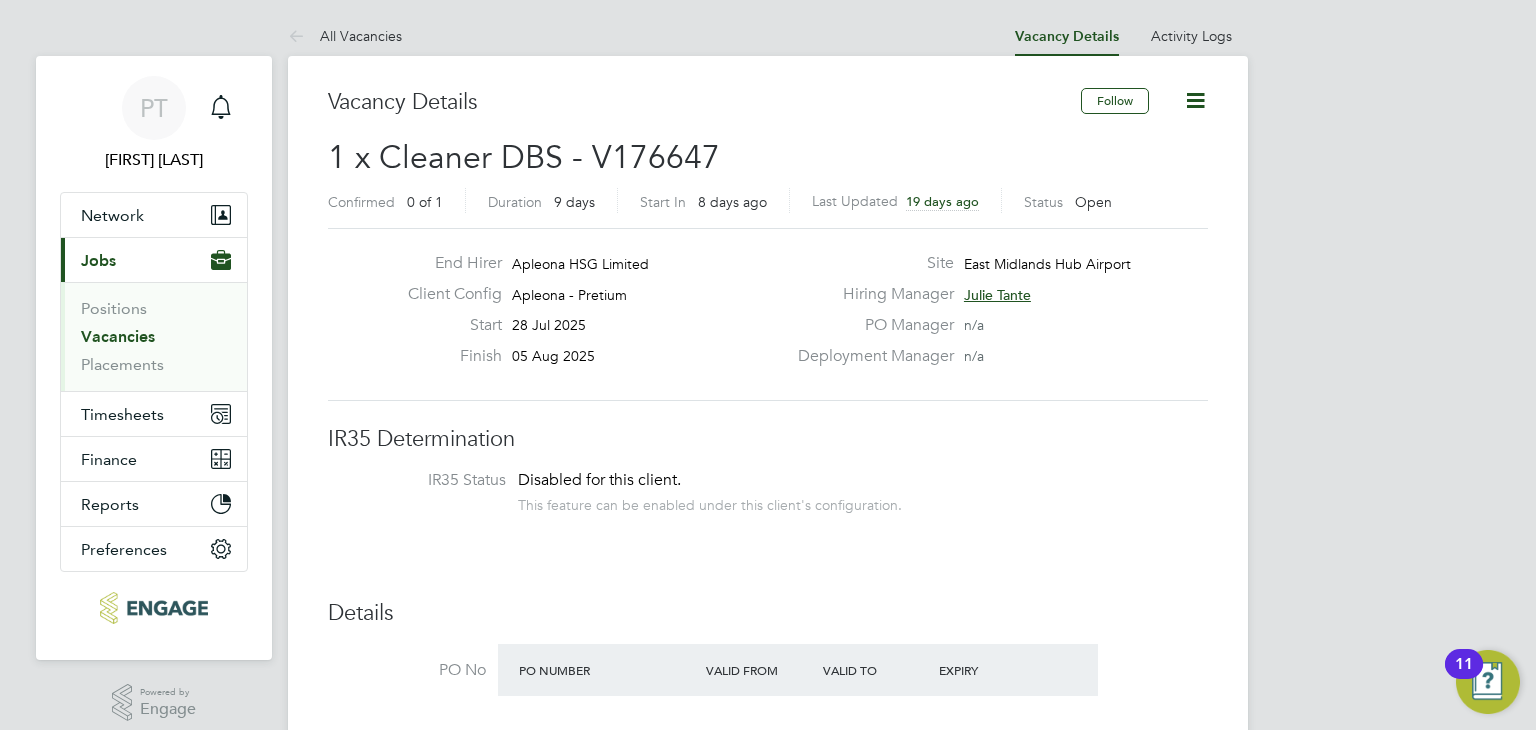 click on "Julie Tante" 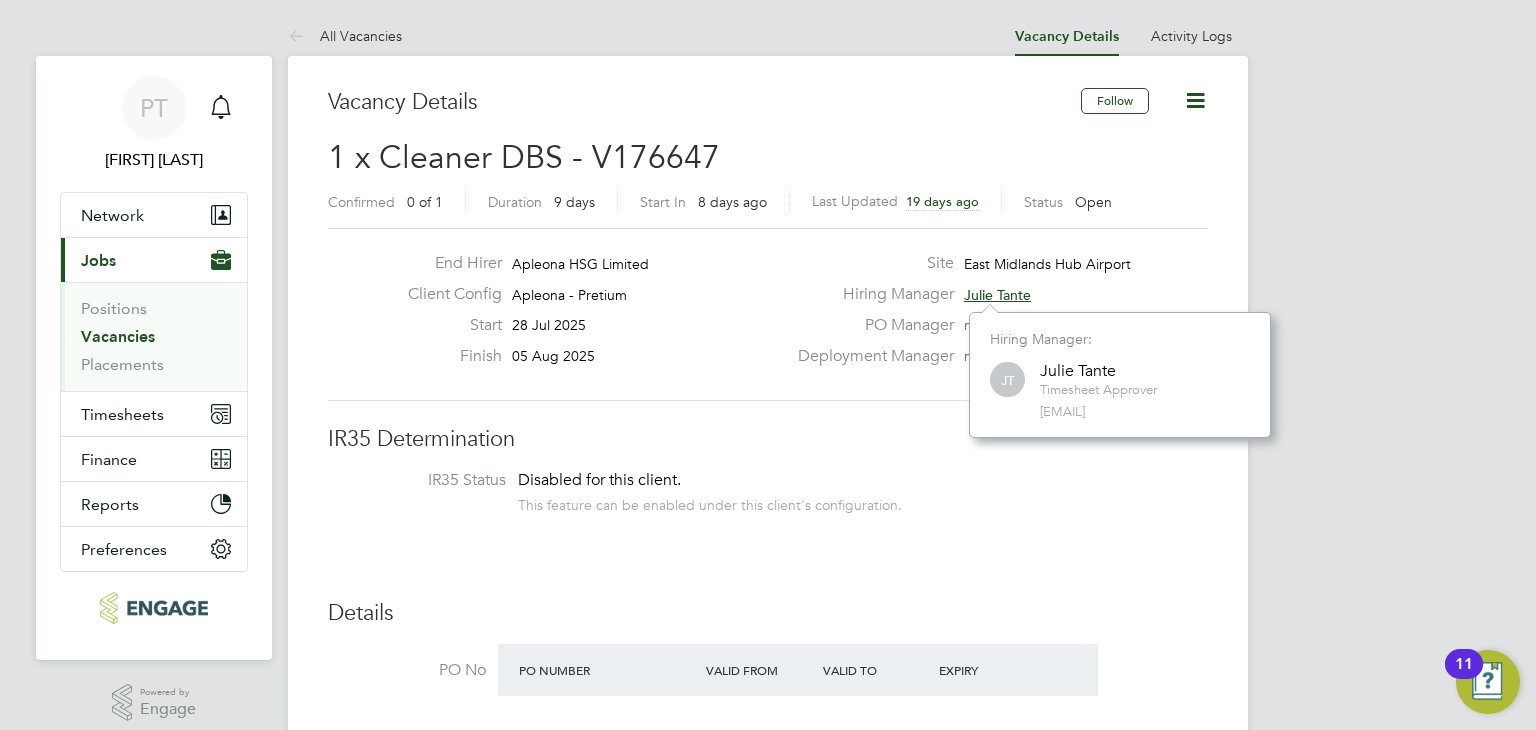 scroll, scrollTop: 9, scrollLeft: 9, axis: both 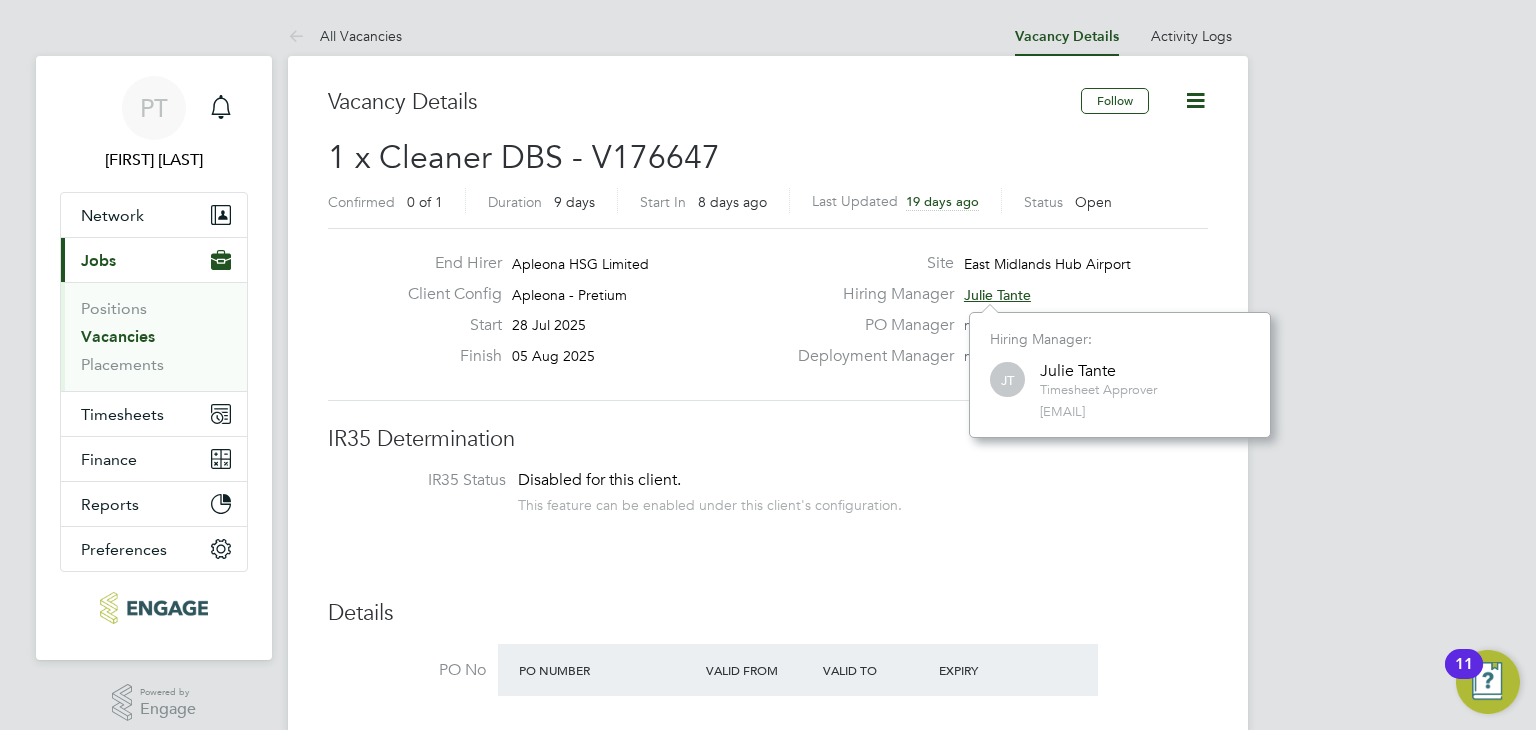 click on "Deployment Manager" 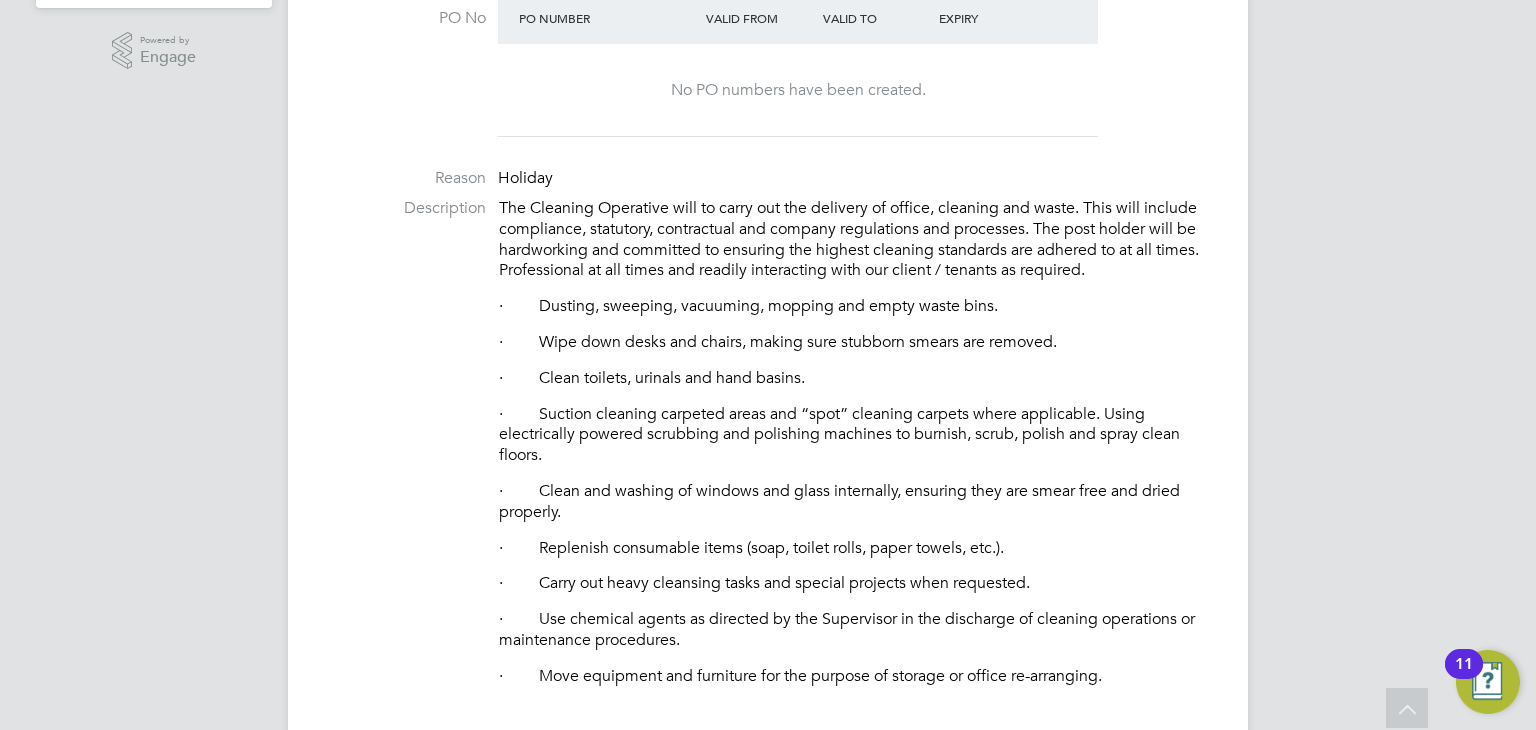 scroll, scrollTop: 800, scrollLeft: 0, axis: vertical 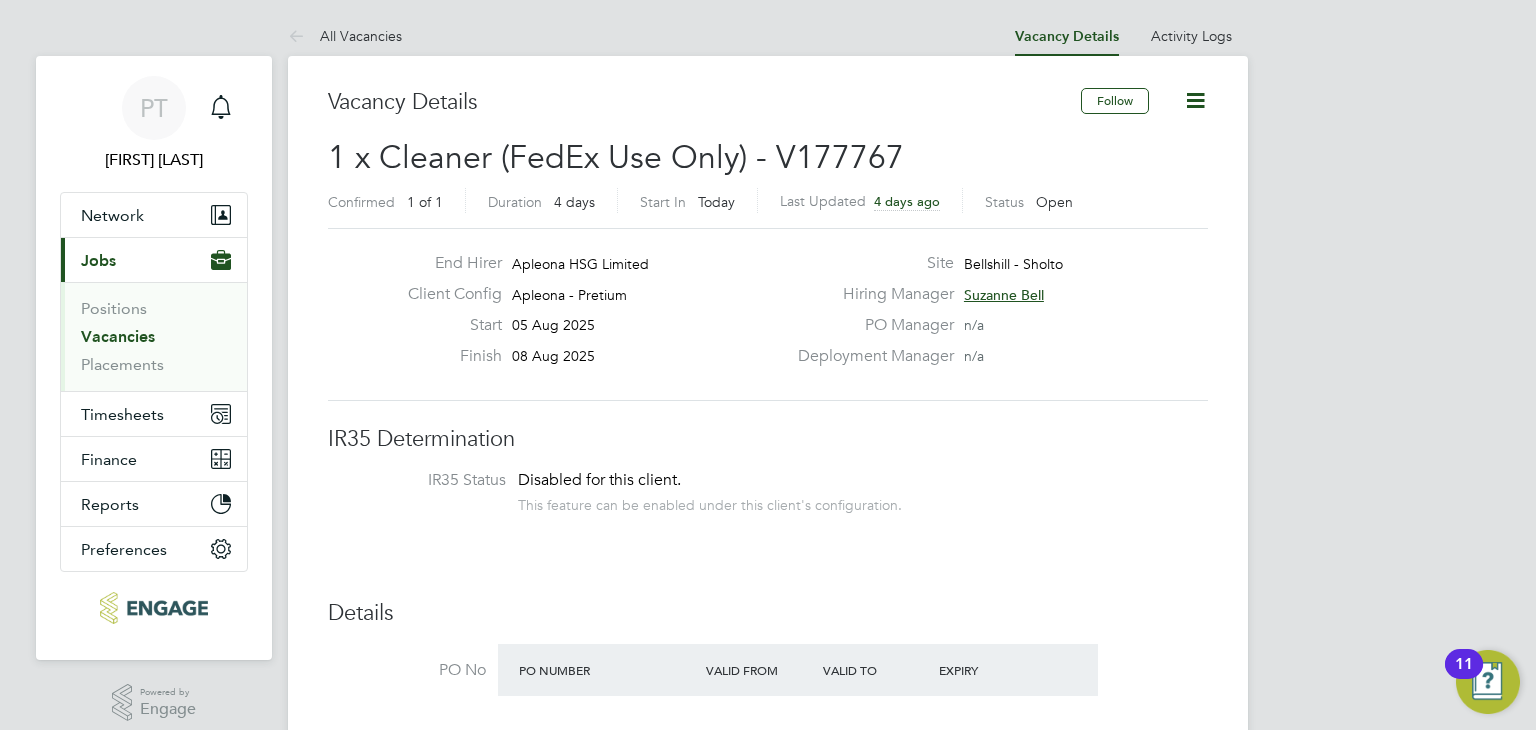 click on "Suzanne Bell" 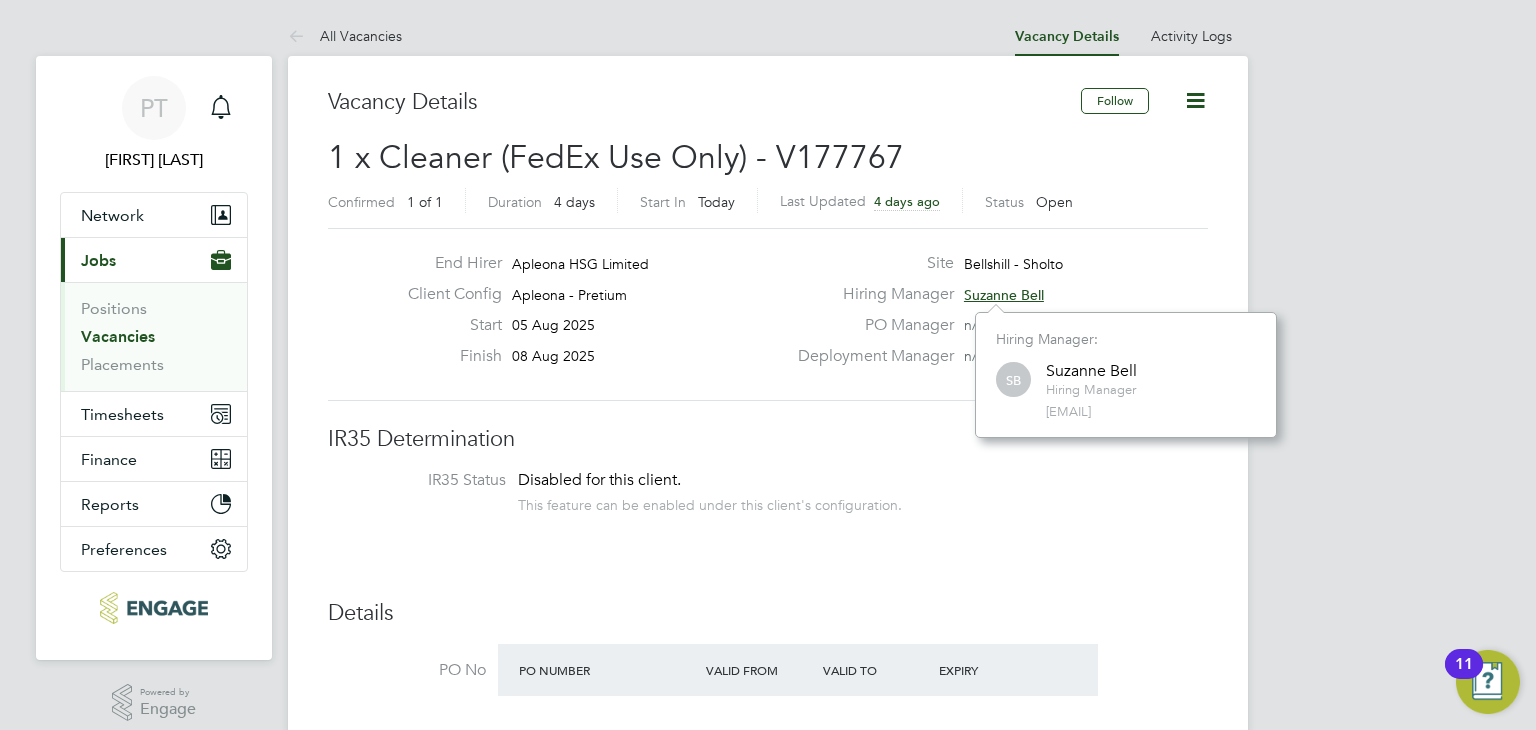 scroll, scrollTop: 9, scrollLeft: 10, axis: both 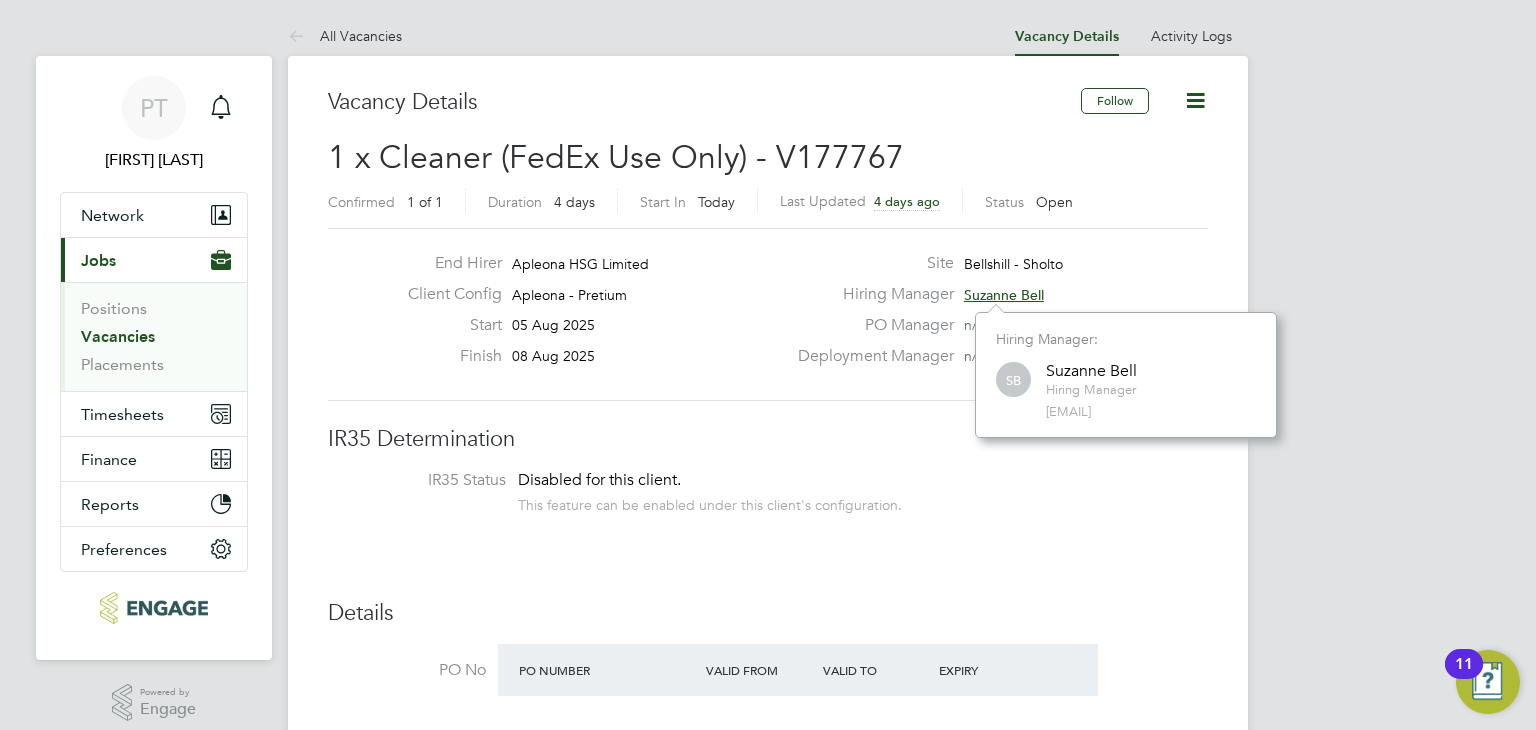 click on "Finish 08 Aug 2025" 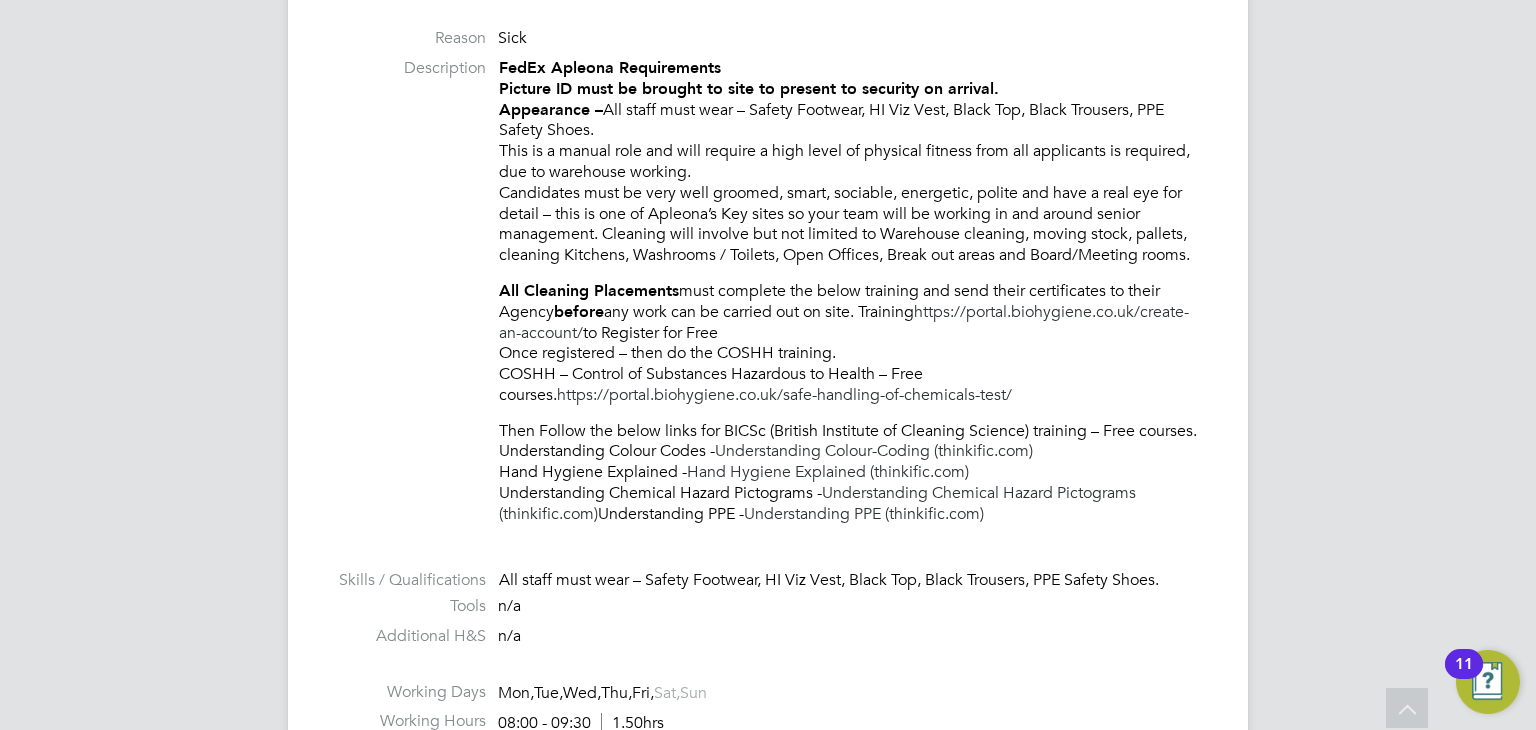 scroll, scrollTop: 800, scrollLeft: 0, axis: vertical 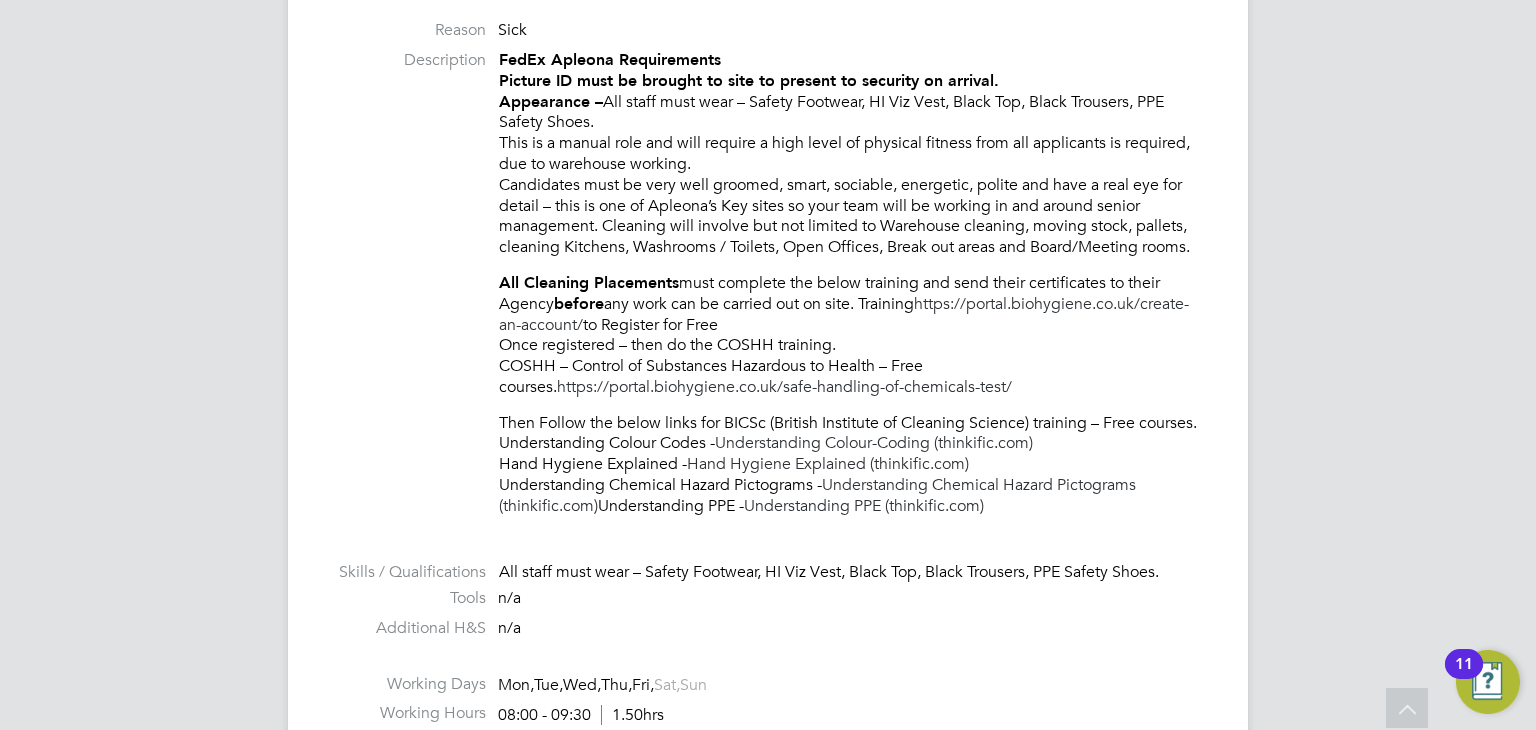 click on "Description FedEx Apleona Requirements
Picture ID must be brought to site to present to security on arrival.
Appearance –  All staff must wear – Safety Footwear, HI Viz Vest, Black Top, Black Trousers, PPE Safety Shoes.
This is a manual role and will require a high level of physical fitness from all applicants is required, due to warehouse working.
Candidates must be very well groomed, smart, sociable, energetic, polite and have a real eye for detail – this is one of Apleona’s Key sites so your team will be working in and around senior management. Cleaning will involve but not limited to Warehouse cleaning, moving stock, pallets, cleaning Kitchens, Washrooms / Toilets, Open Offices, Break out areas and Board/Meeting rooms.
All Cleaning Placements  must complete the below training and send their certificates to their Agency   before   any work can be carried out on site. Training  https://portal.biohygiene.co.uk/create-an-account/  to Register for Free" 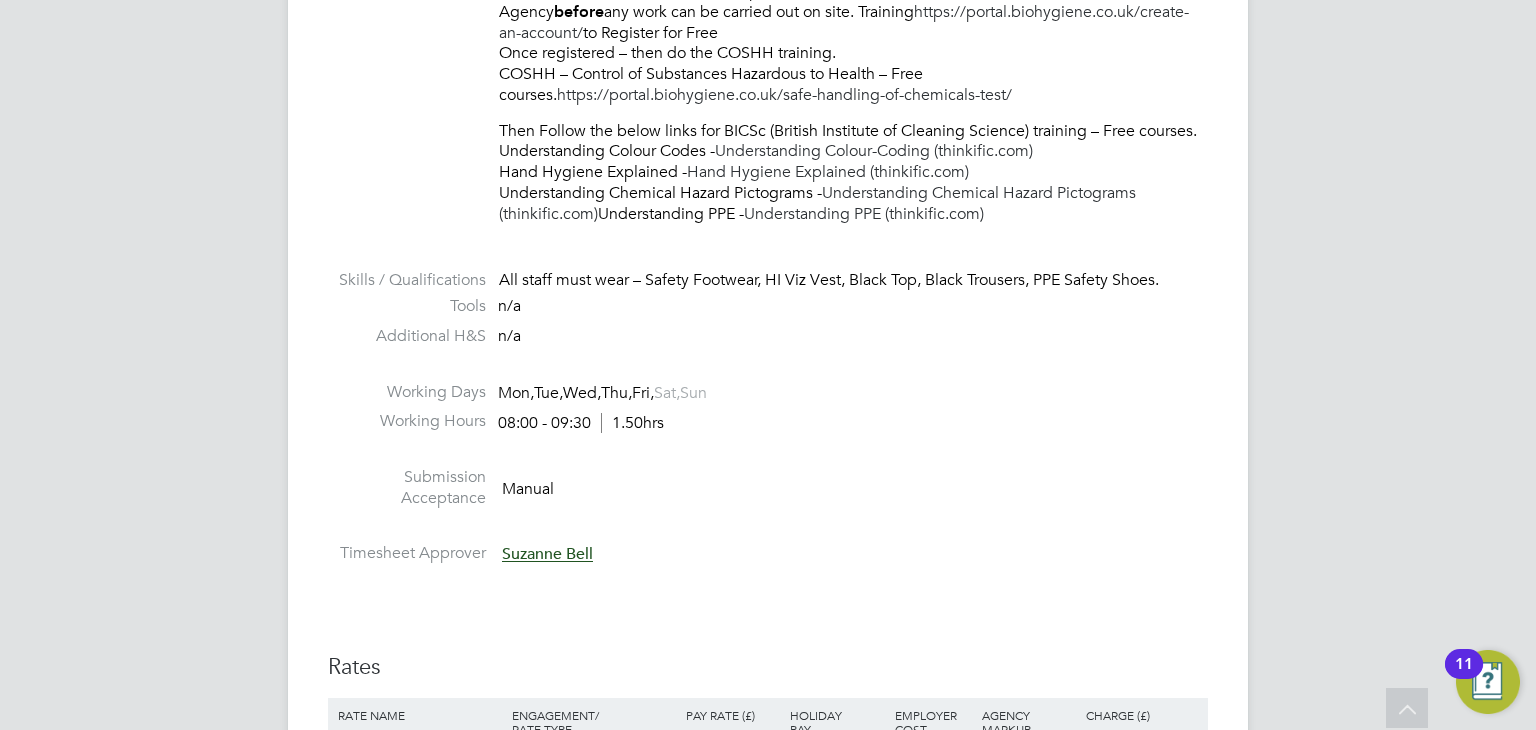 scroll, scrollTop: 1100, scrollLeft: 0, axis: vertical 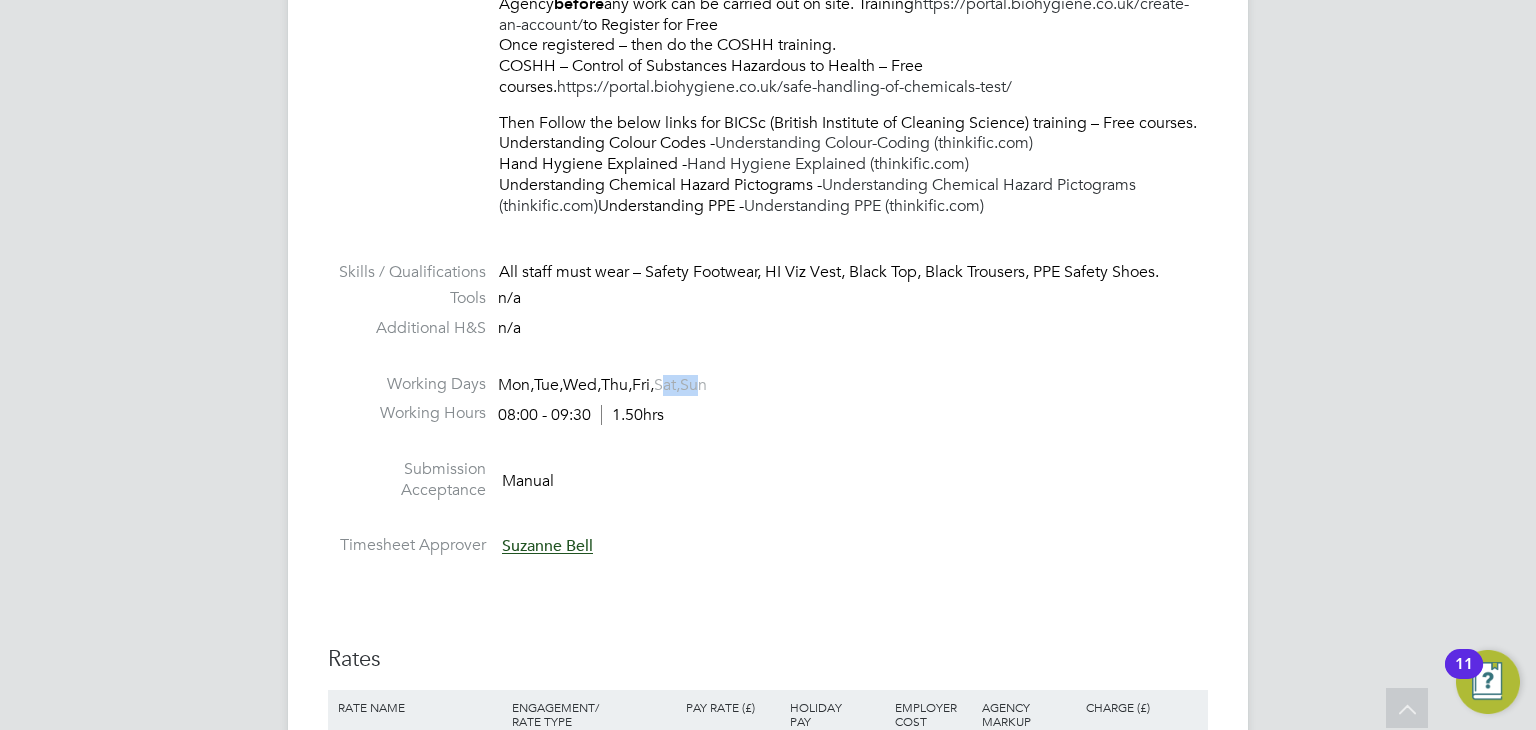 drag, startPoint x: 691, startPoint y: 391, endPoint x: 728, endPoint y: 387, distance: 37.215588 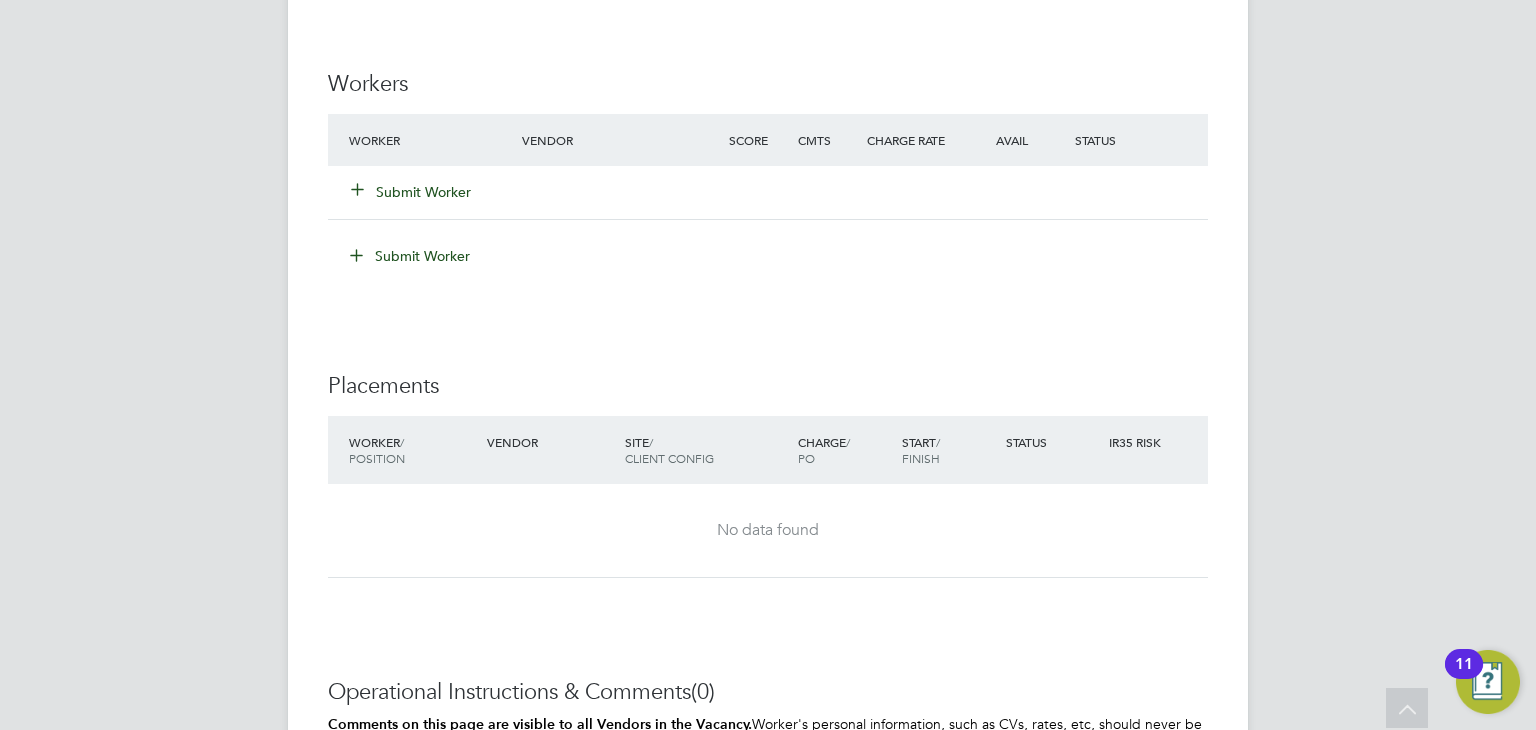 scroll, scrollTop: 2284, scrollLeft: 0, axis: vertical 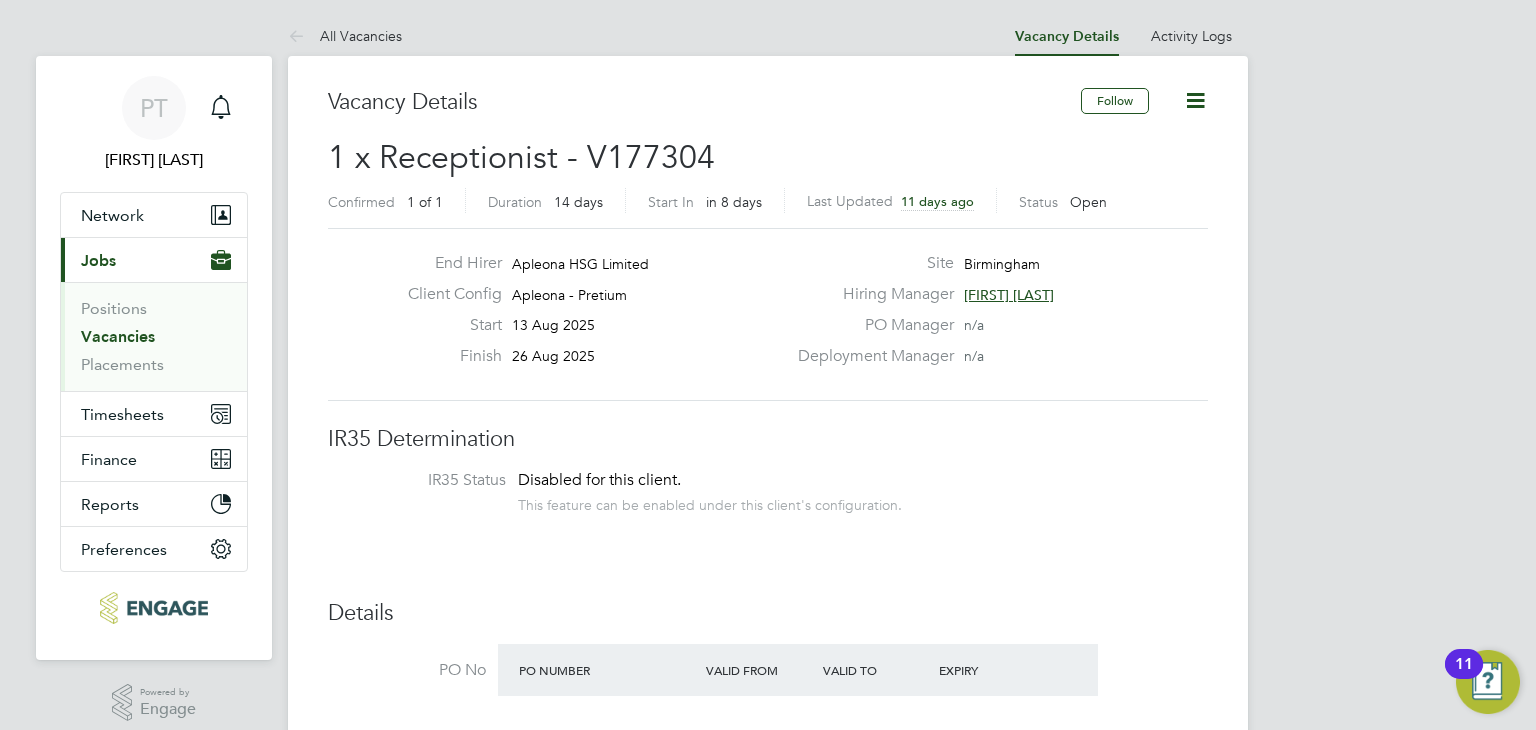 click on "Vacancy Details Follow     1 x Receptionist - V177304 Confirmed   1 of 1 Duration   14 days Start In     in 8 days Last Updated 11 days ago Status   Open   End Hirer Apleona HSG Limited Client Config Apleona - Pretium Start 13 Aug 2025 Finish 26 Aug 2025 Site [CITY] Hiring Manager [FIRST] [LAST] PO Manager  n/a Deployment Manager n/a IR35 Determination IR35 Status Disabled for this client. This feature can be enabled under this client's configuration. Details PO No PO Number Valid From Valid To Expiry No PO numbers have been created. Reason   Holiday Description The Front of House role is required to provide a first class service for Apleona and / or our clients. The role will be responsible for delivering a corporate professional service on daily basis. The role deals with people from all levels of the business, as well as important business clients. The role requires excellent communication with the ability to ensure that all duties are processed in a professional and efficient manner." 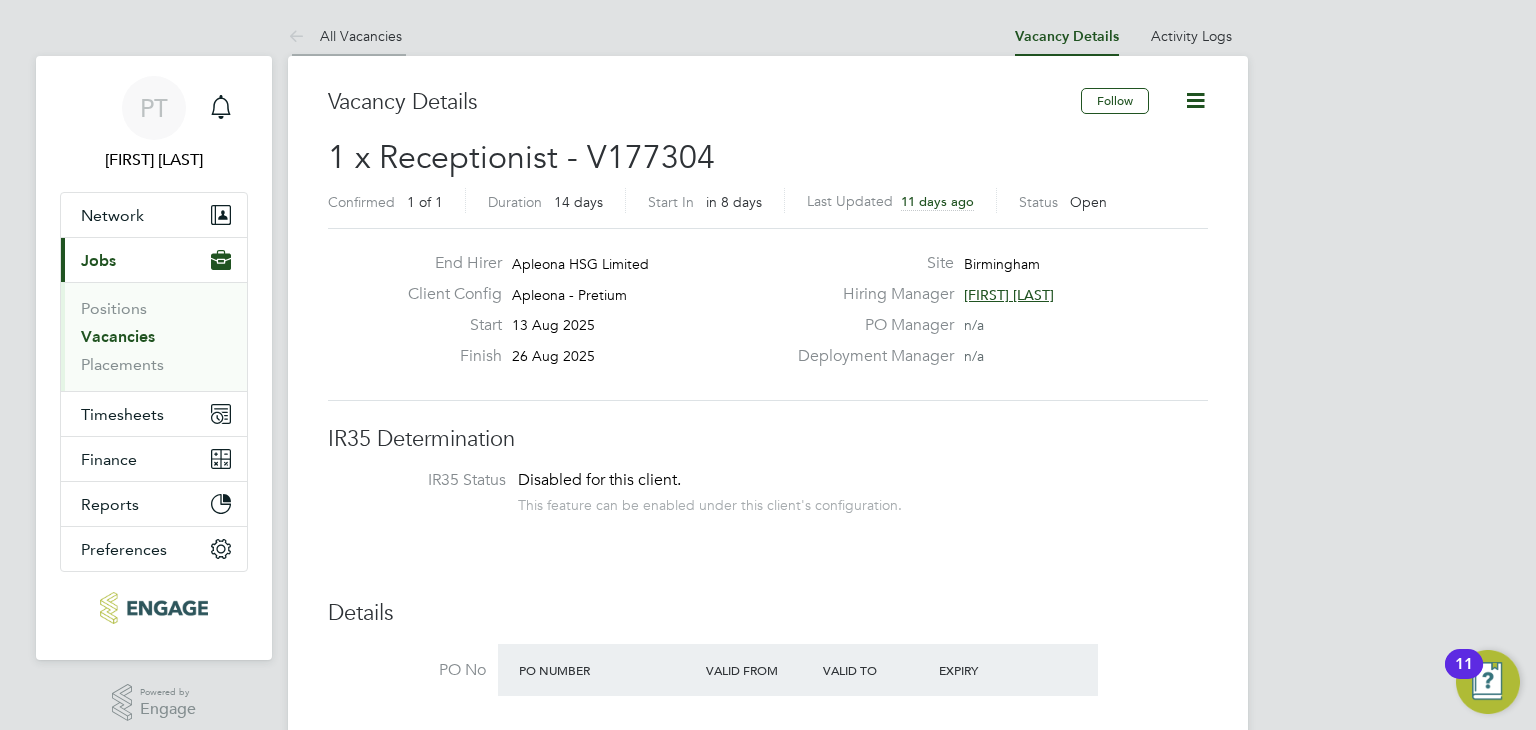 click at bounding box center [300, 37] 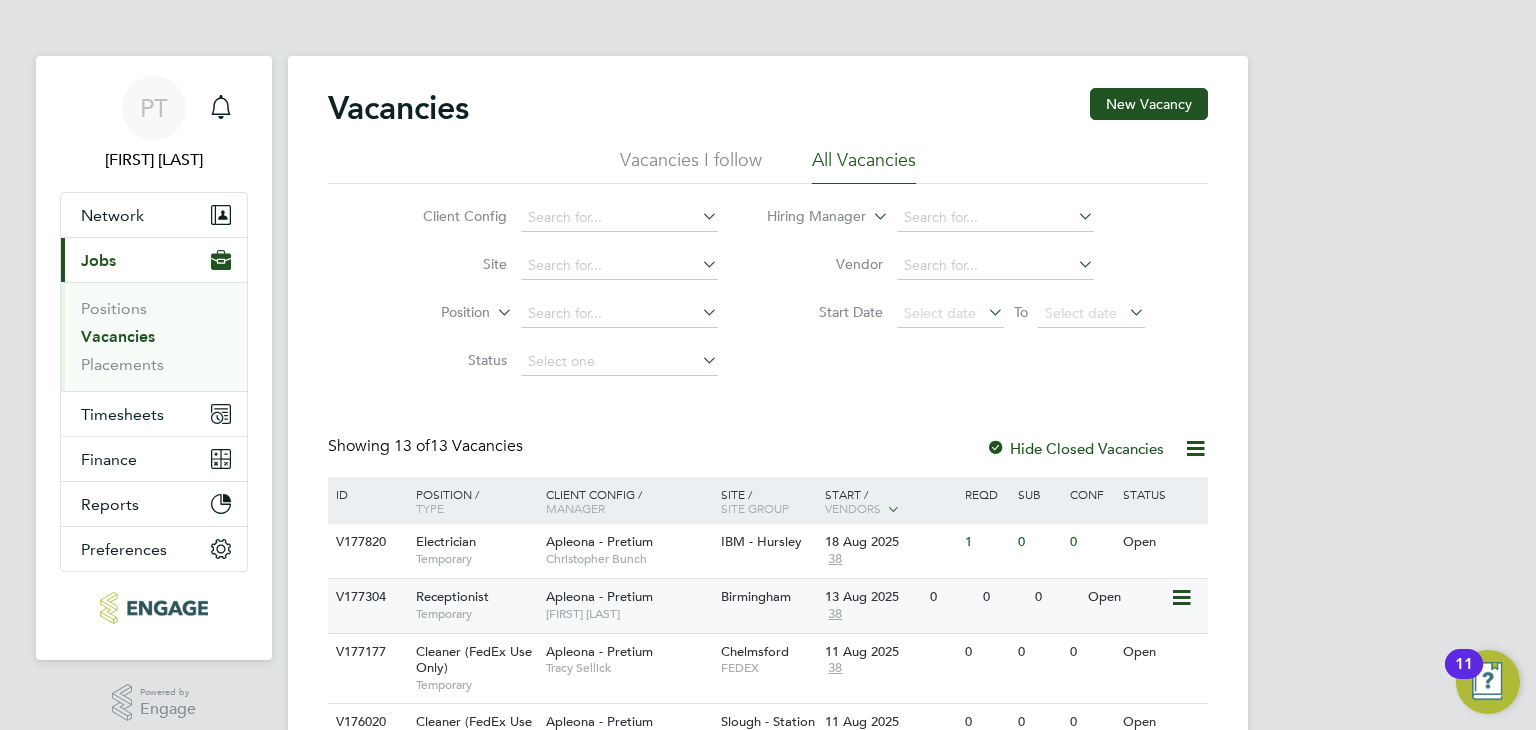 click on "Apleona - Pretium   [FIRST] [LAST]" 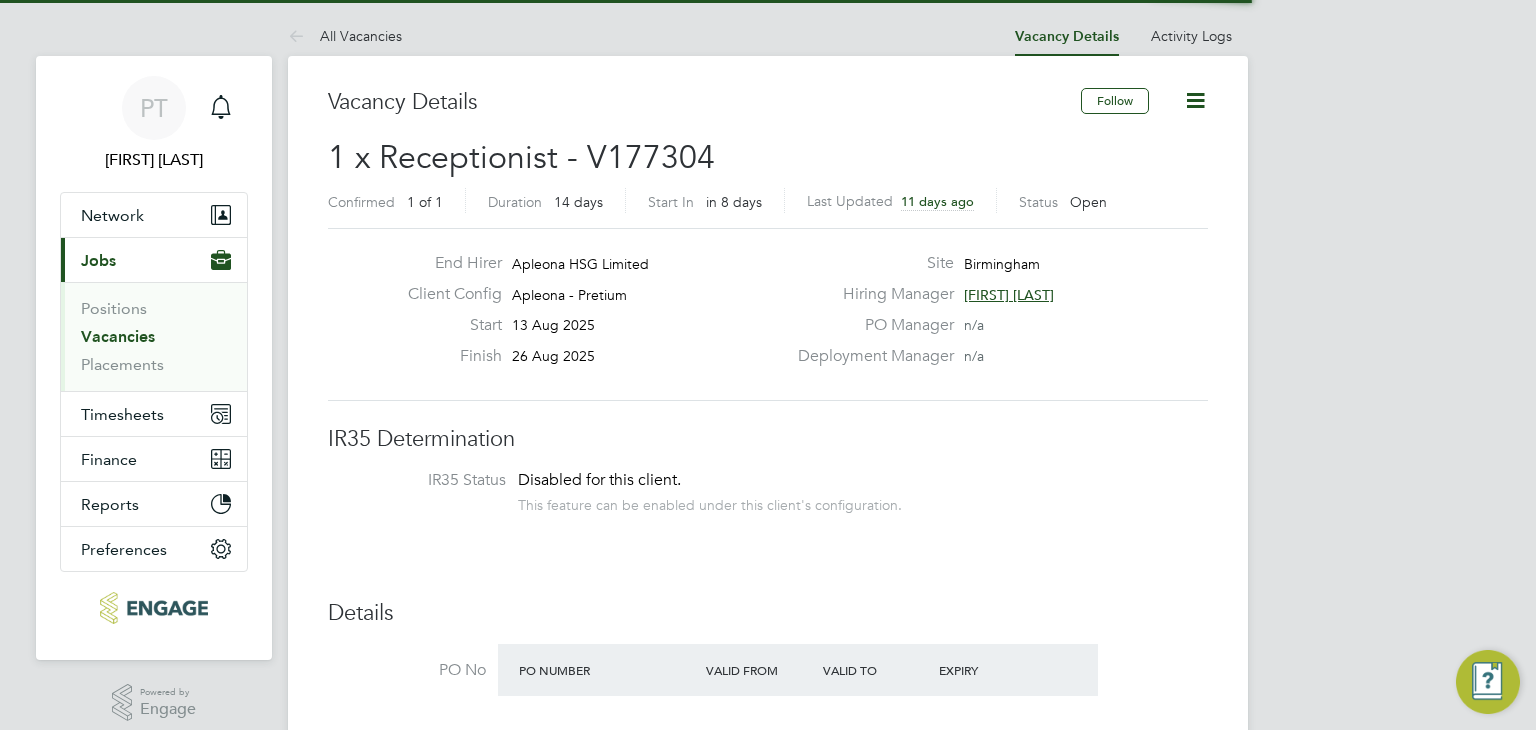 scroll, scrollTop: 0, scrollLeft: 0, axis: both 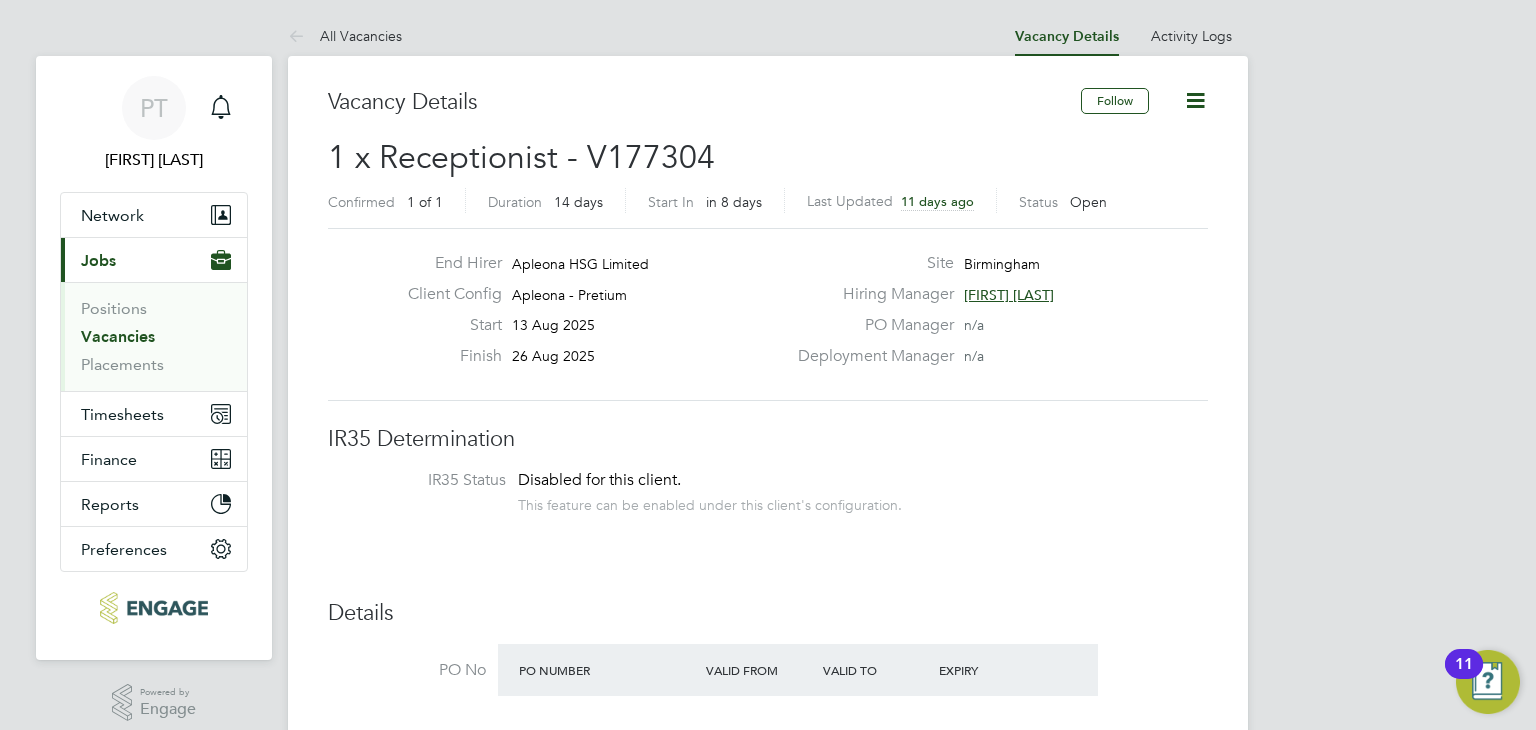 click on "Start 13 Aug 2025" 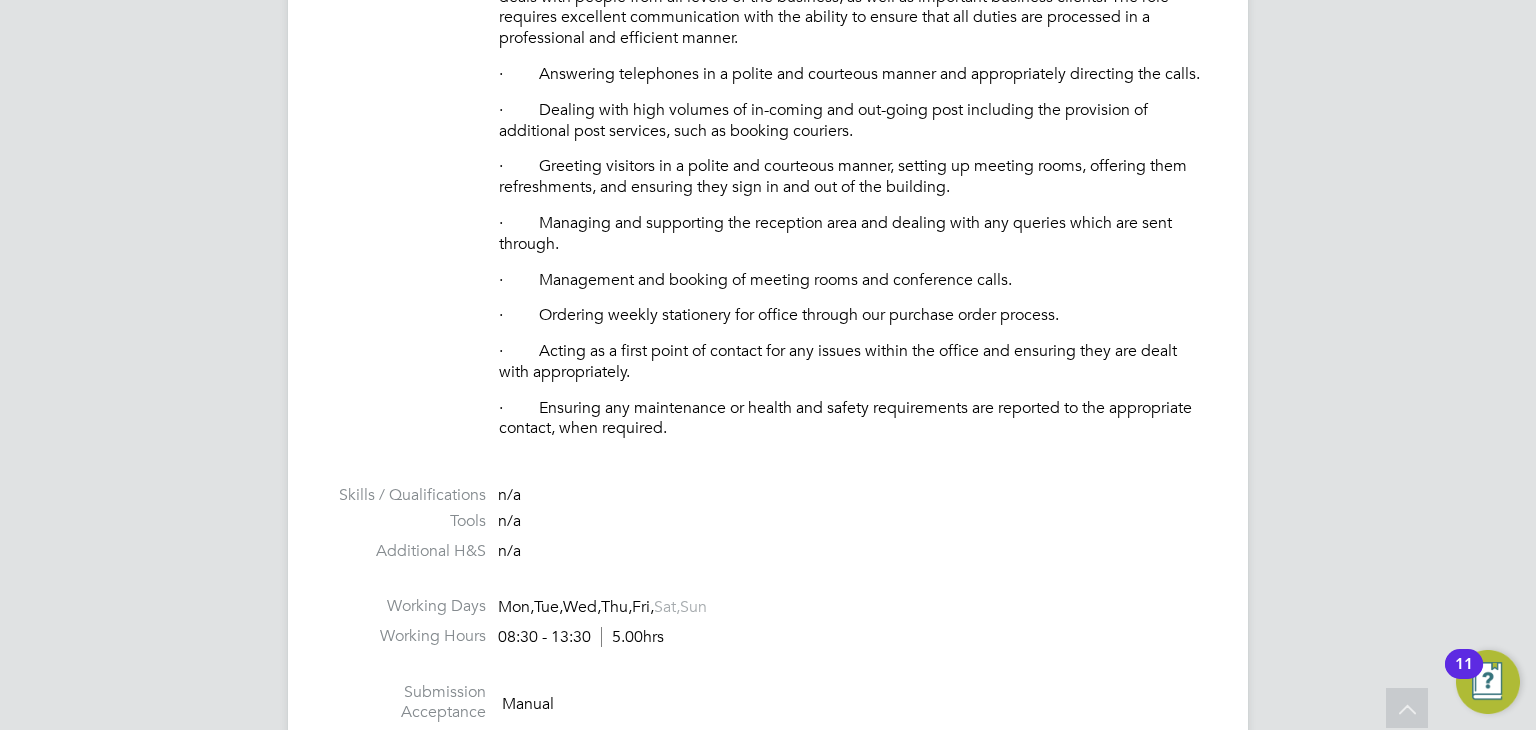 scroll, scrollTop: 900, scrollLeft: 0, axis: vertical 